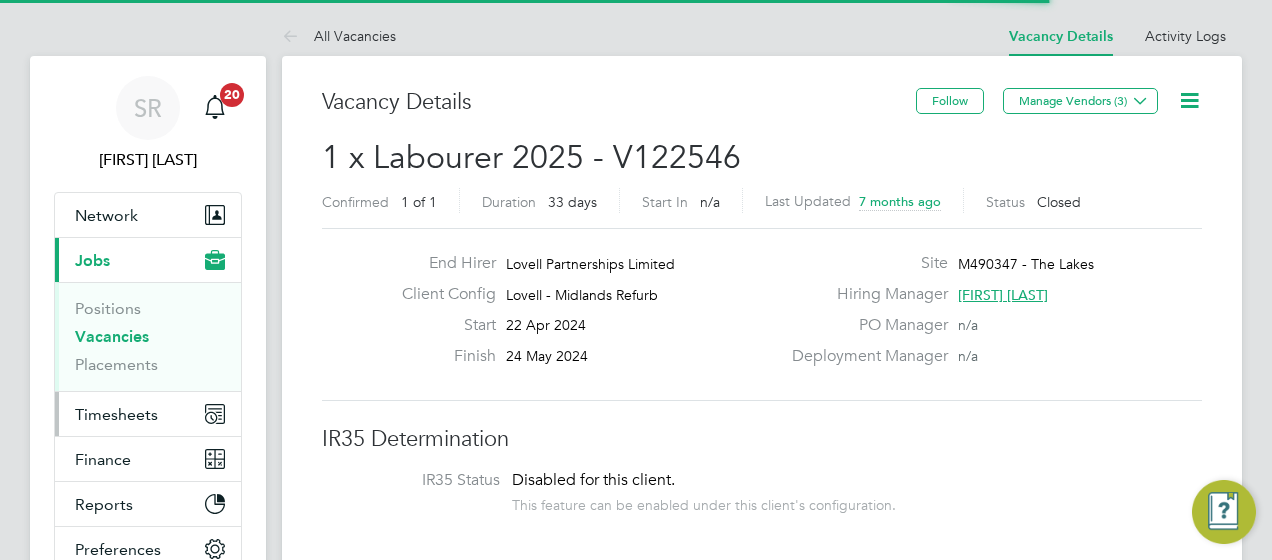 scroll, scrollTop: 0, scrollLeft: 0, axis: both 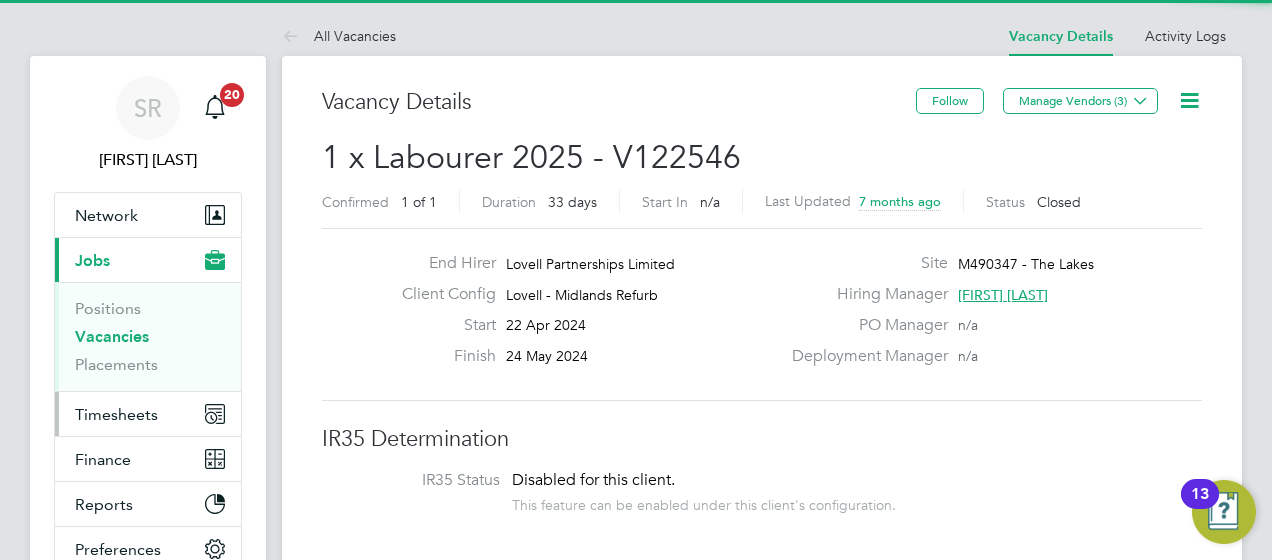 click on "Timesheets" at bounding box center (116, 414) 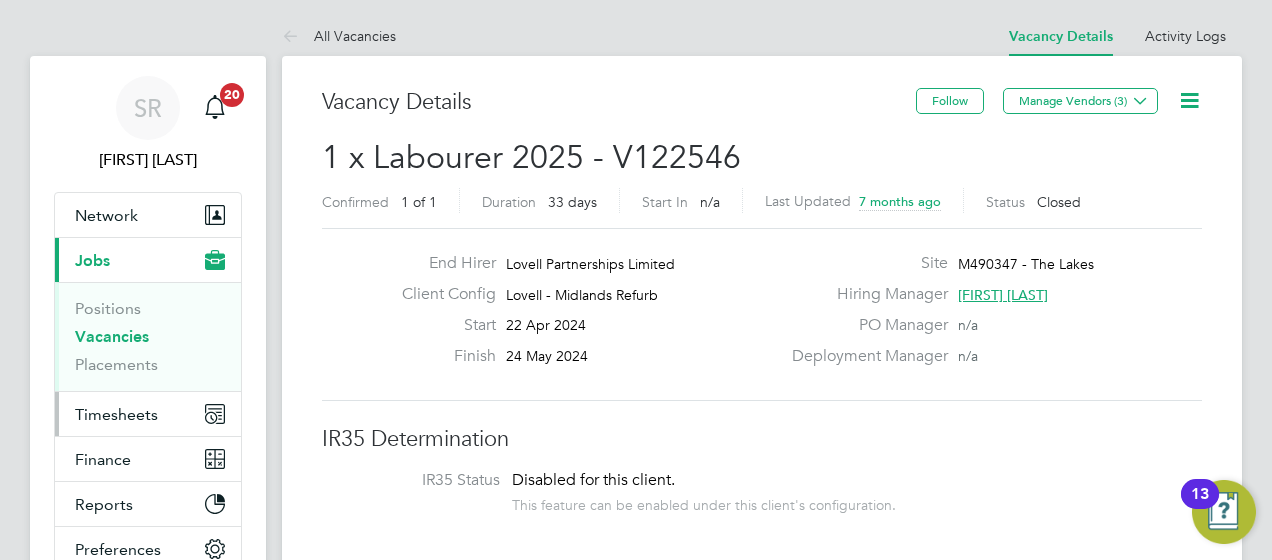 click on "Timesheets" at bounding box center [116, 414] 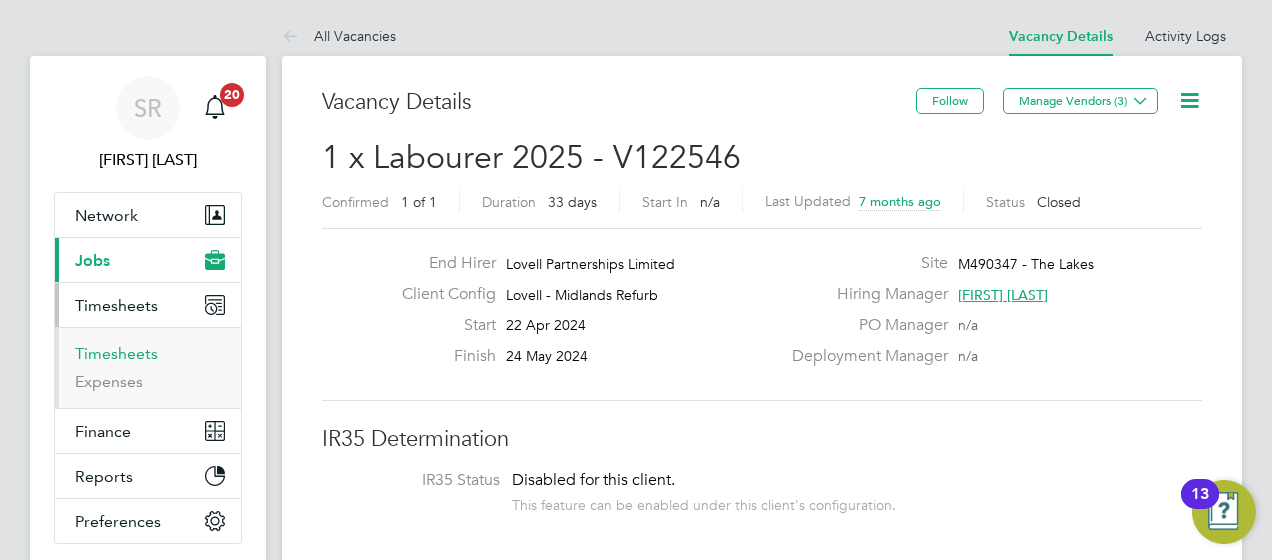 click on "Timesheets" at bounding box center (116, 353) 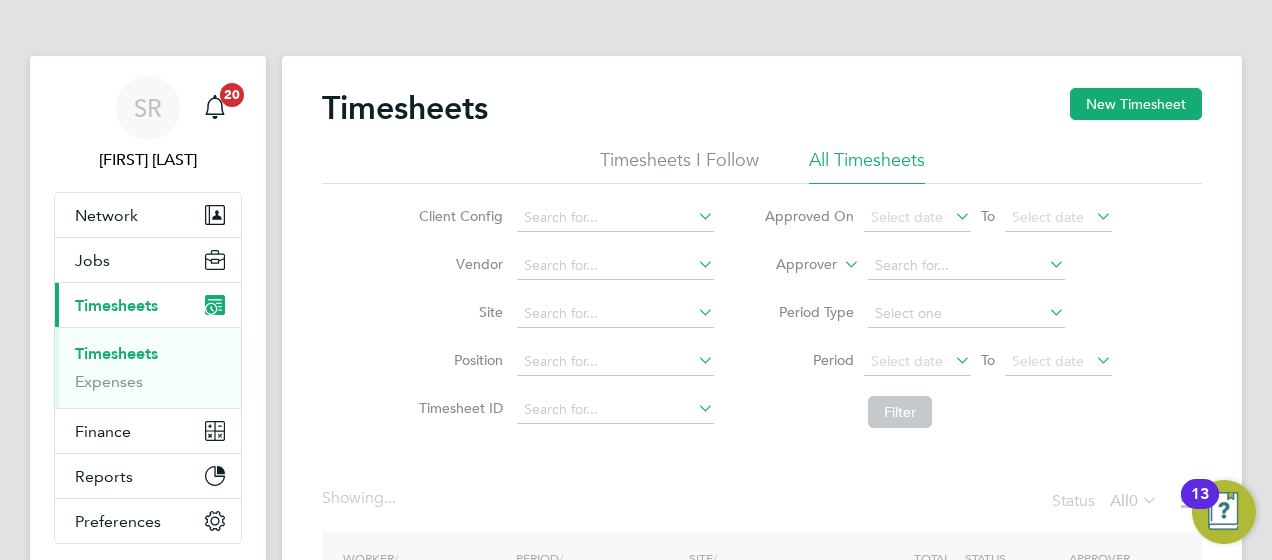 click on "Approver" 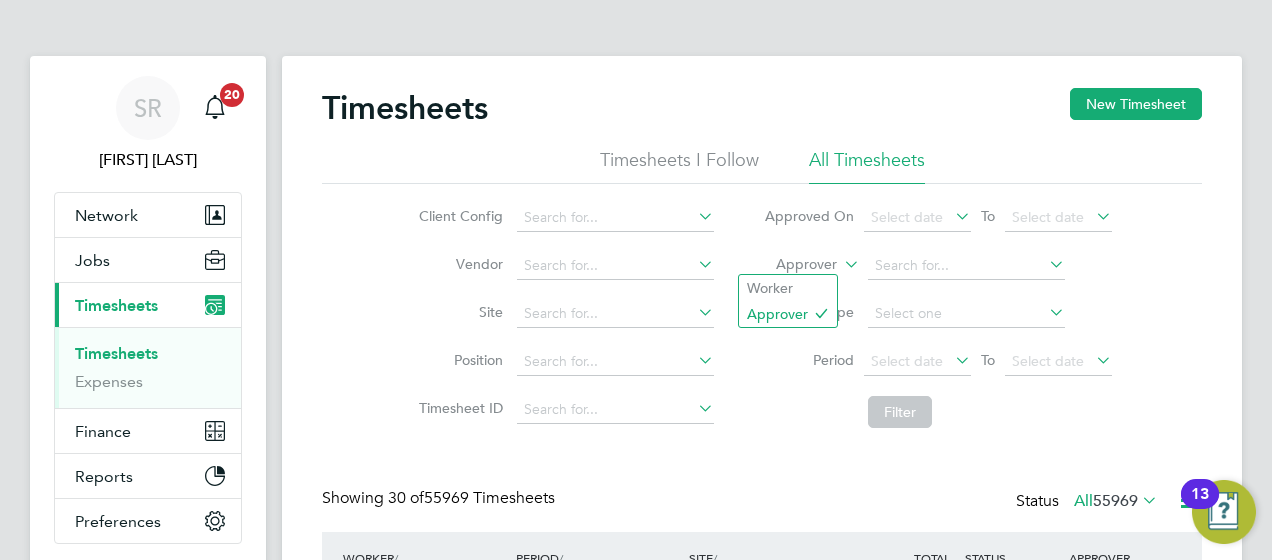 scroll, scrollTop: 10, scrollLeft: 10, axis: both 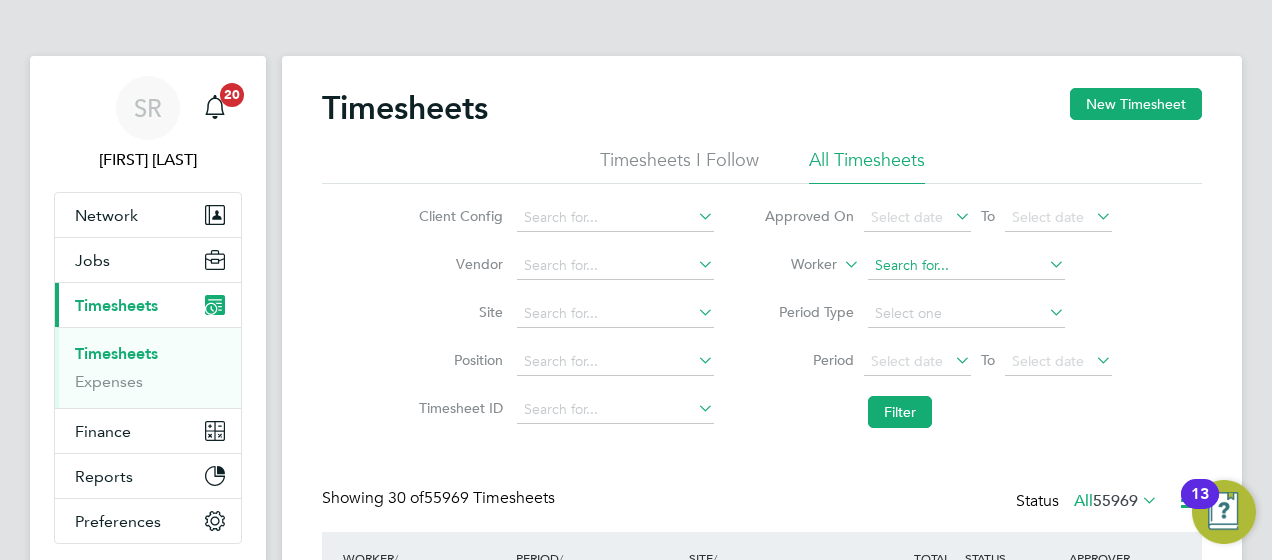 click 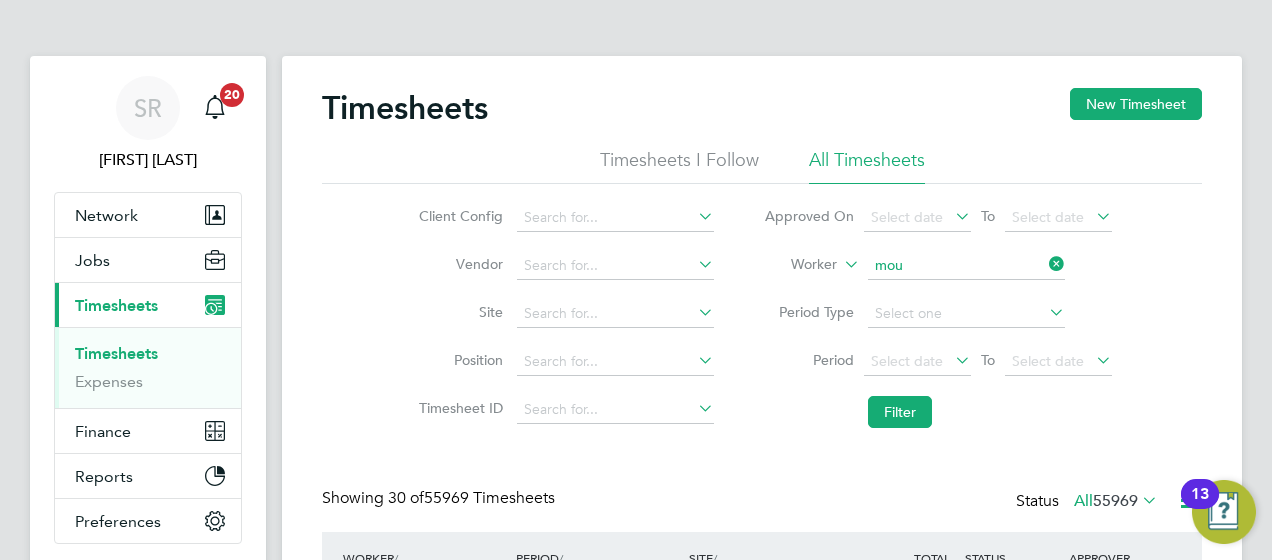 click on "Andrew Jordan  Mou afo Mefunja" 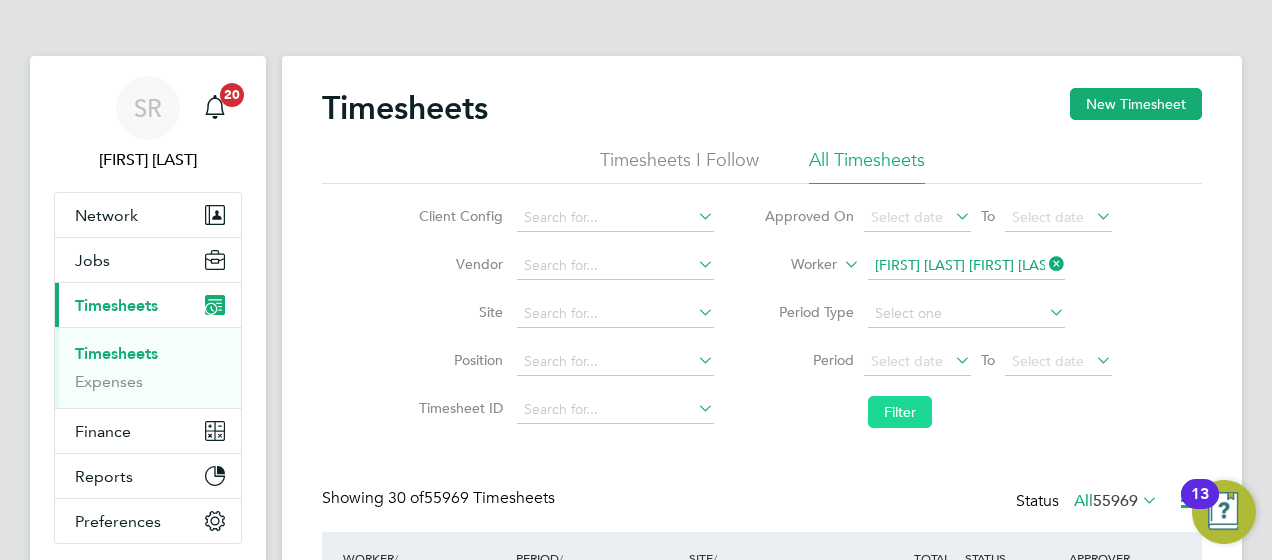 click on "Filter" 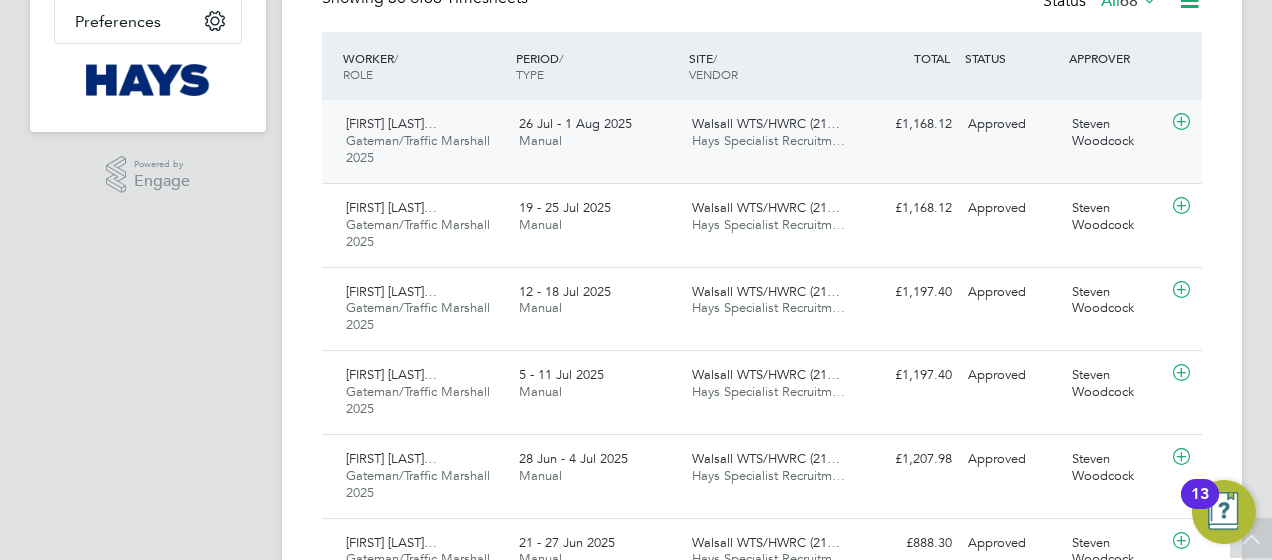 click 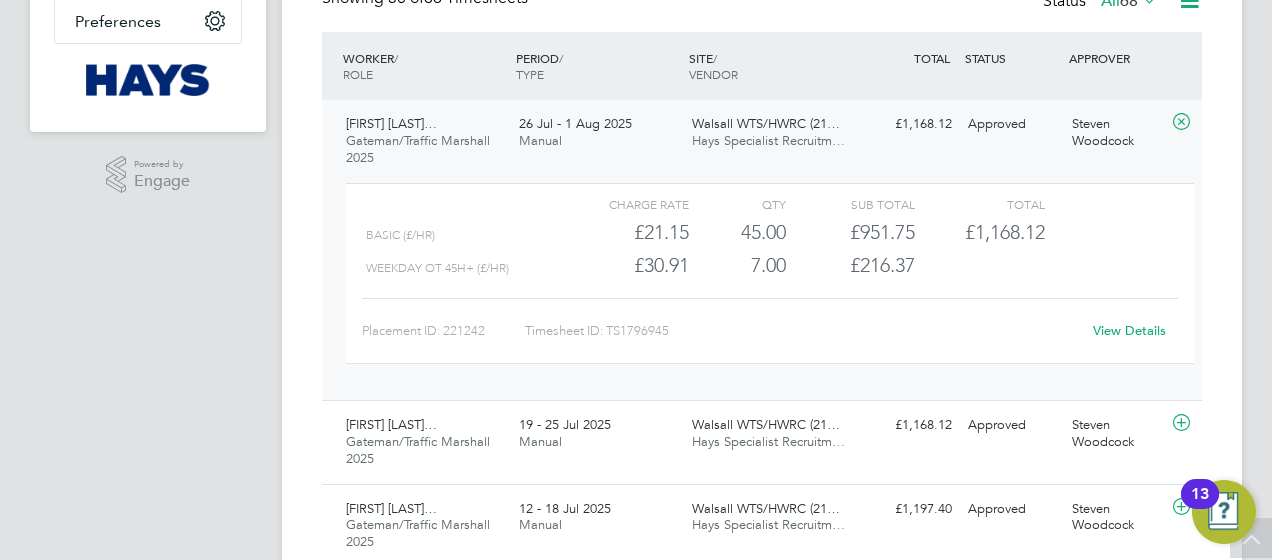 drag, startPoint x: 1117, startPoint y: 319, endPoint x: 1118, endPoint y: 332, distance: 13.038404 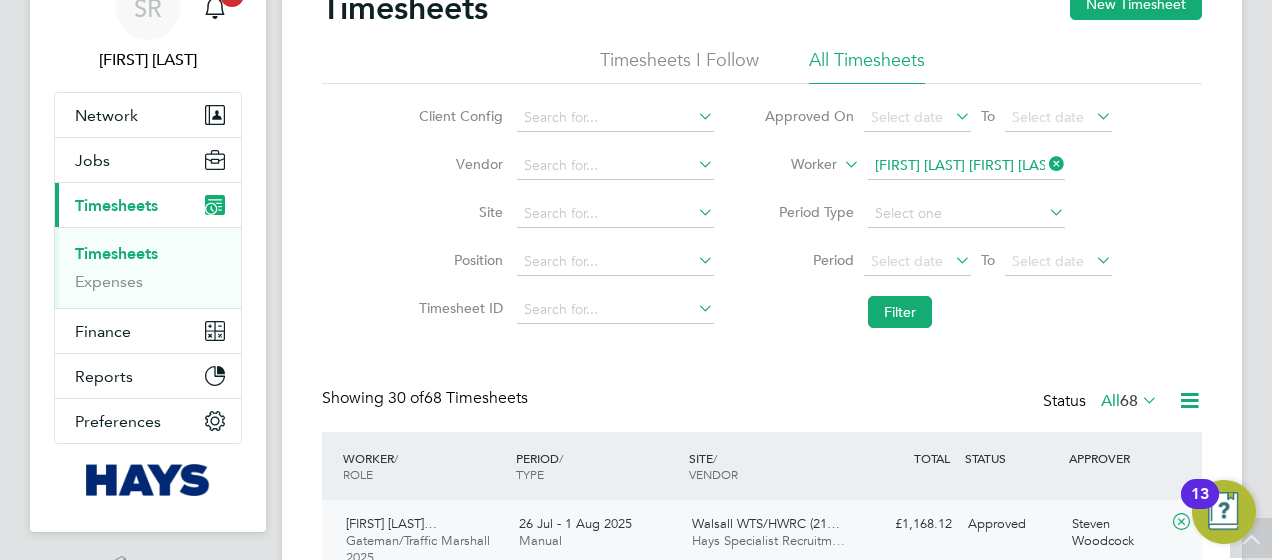 click on "Timesheets" at bounding box center [116, 253] 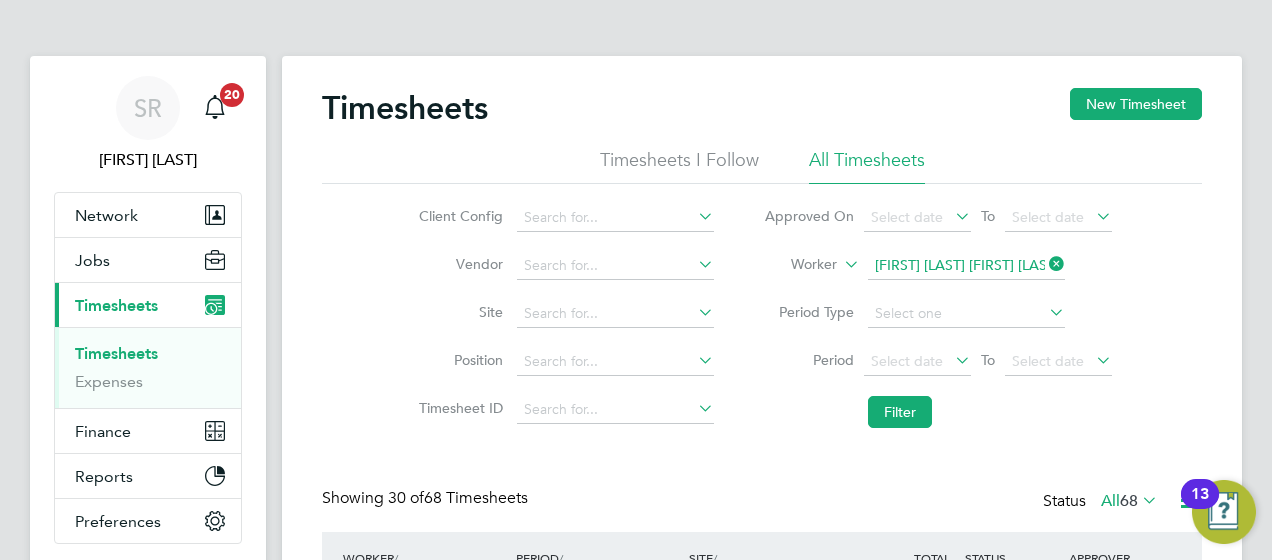 click 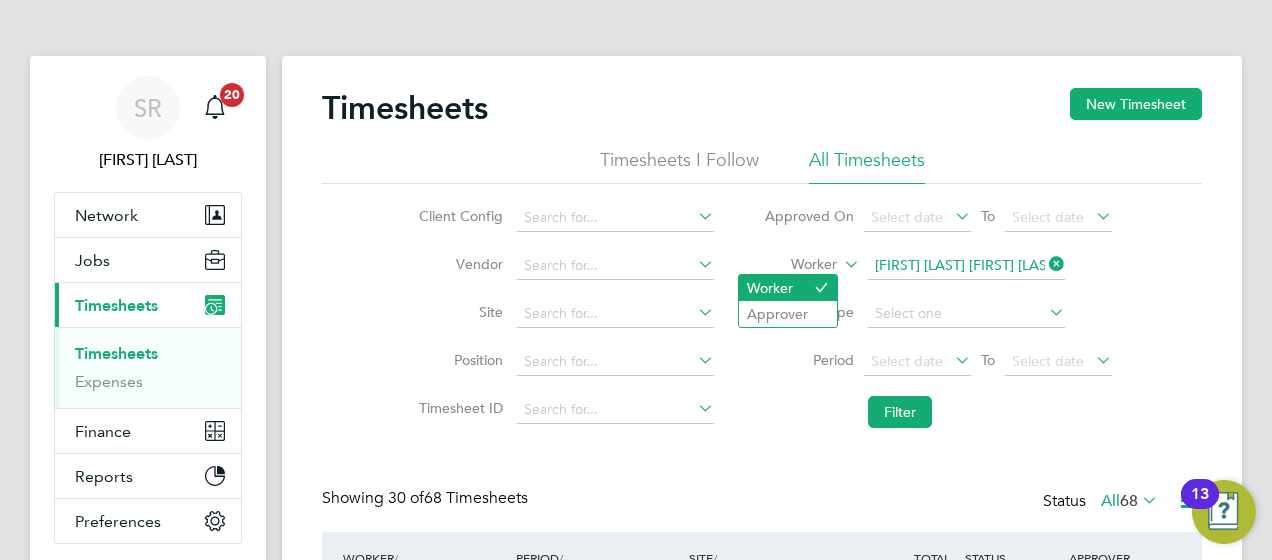click on "Worker" 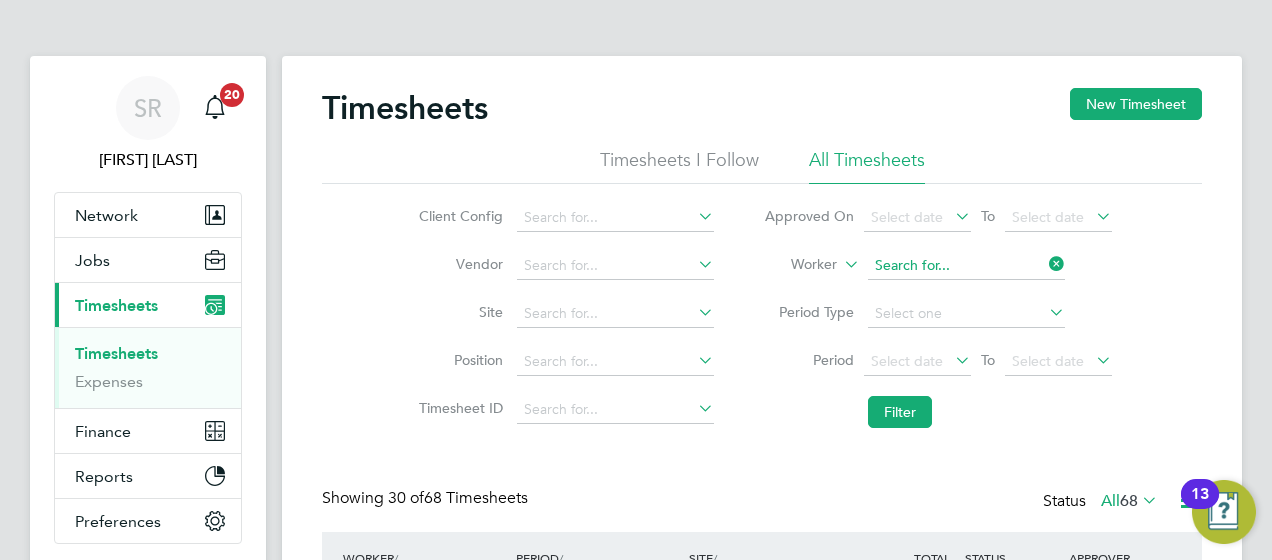 click 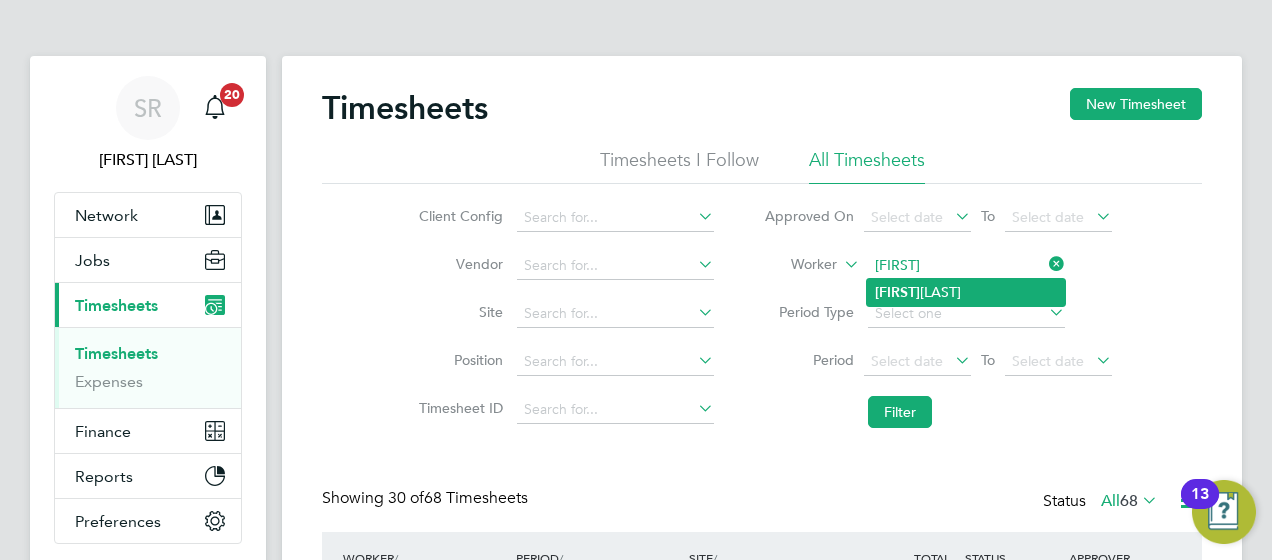 click on "Seyi  Onololu" 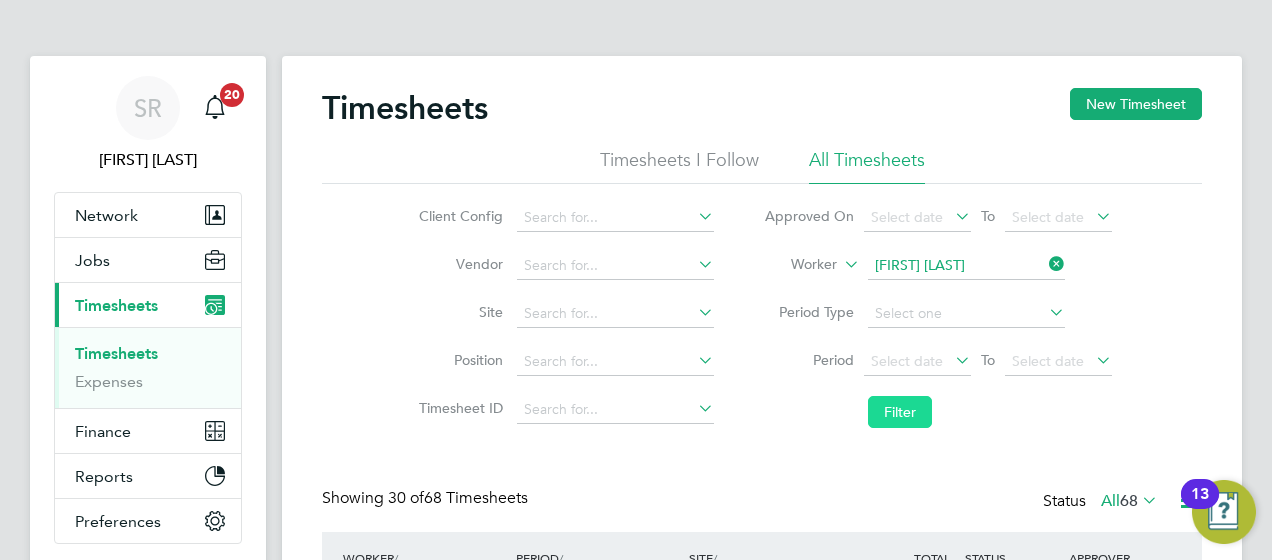 click on "Filter" 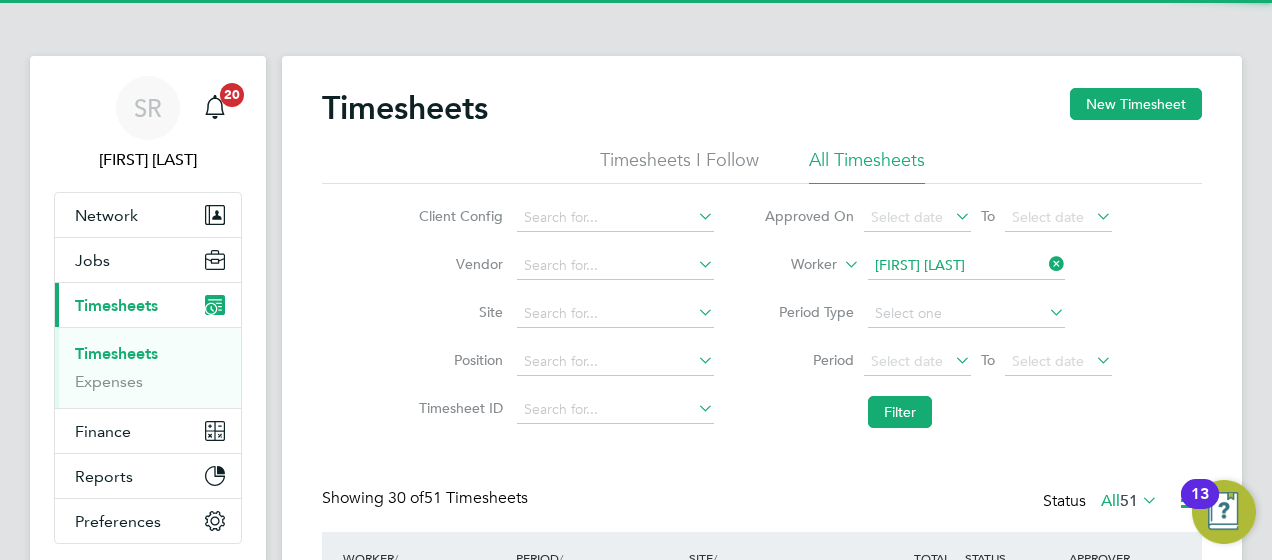 scroll, scrollTop: 204, scrollLeft: 0, axis: vertical 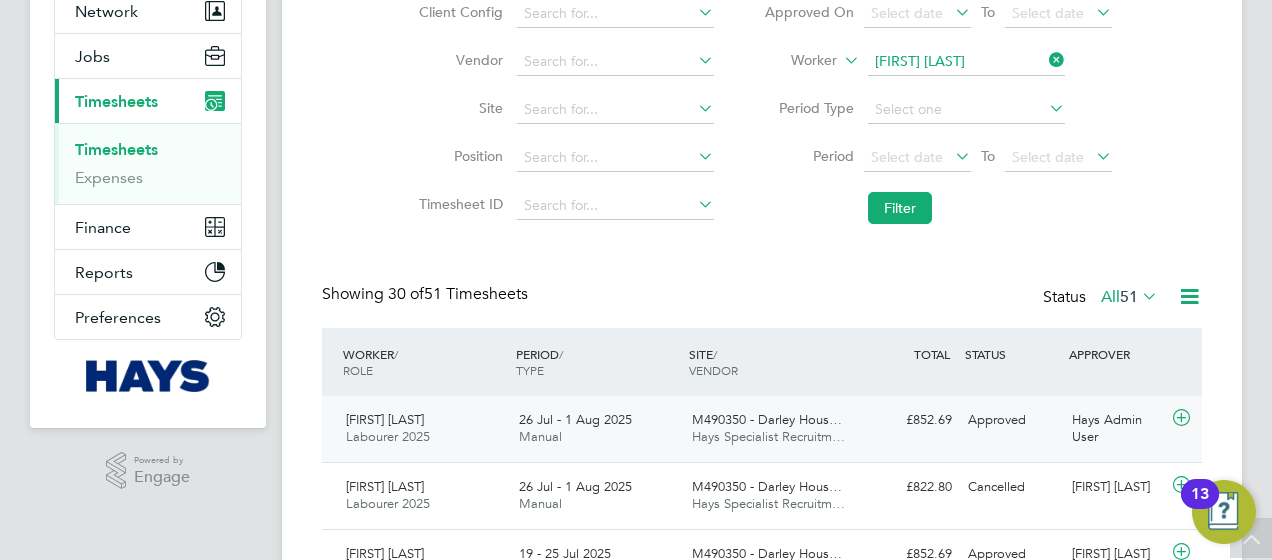 click 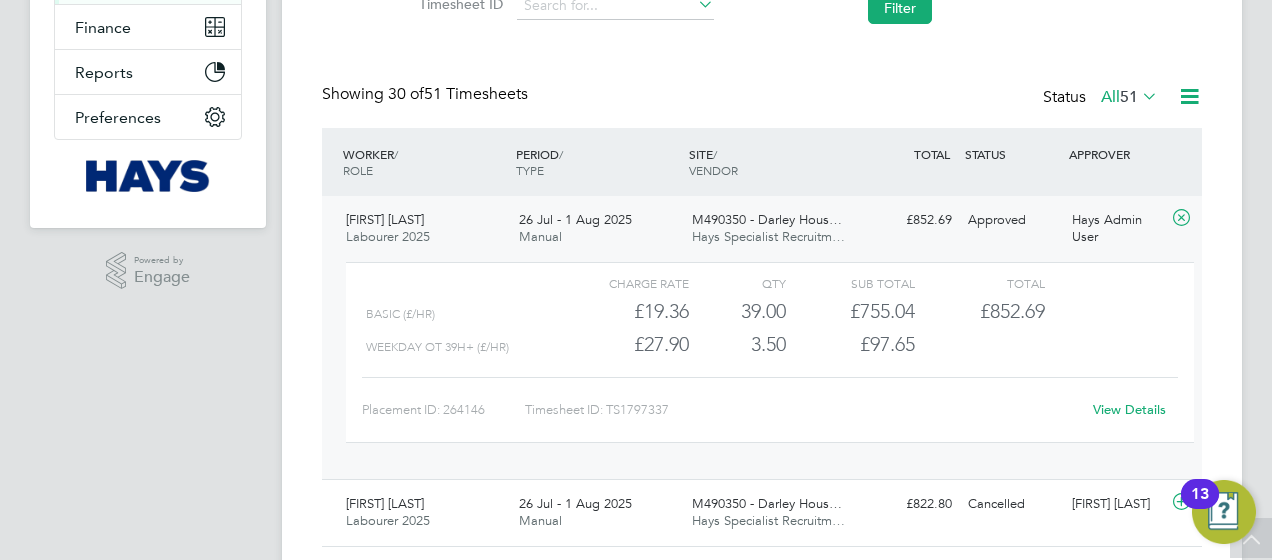 click on "View Details" 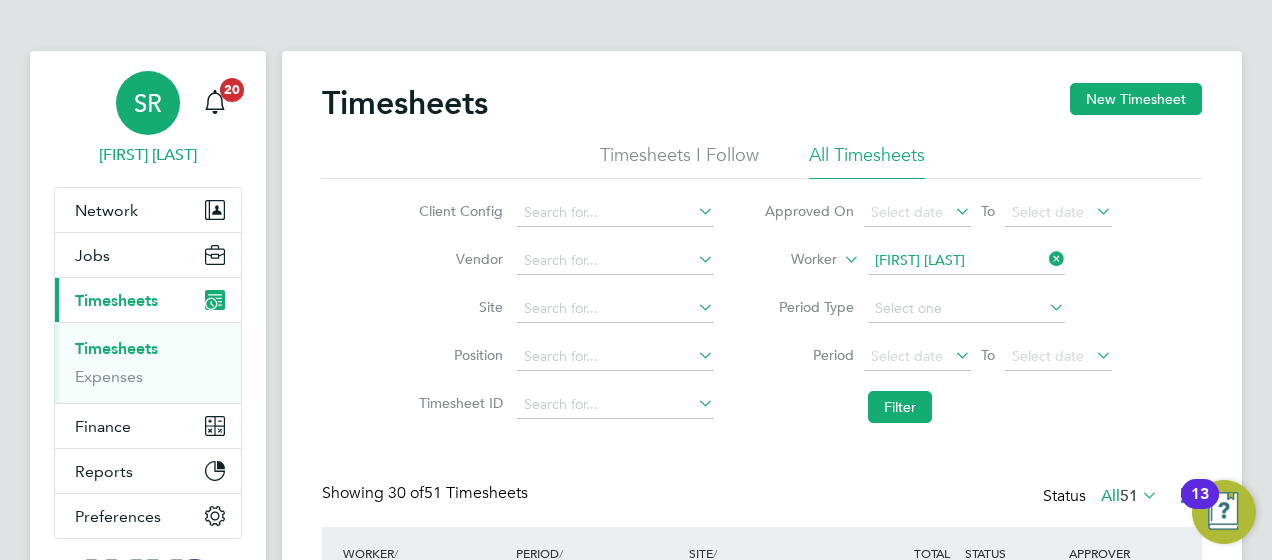 scroll, scrollTop: 0, scrollLeft: 0, axis: both 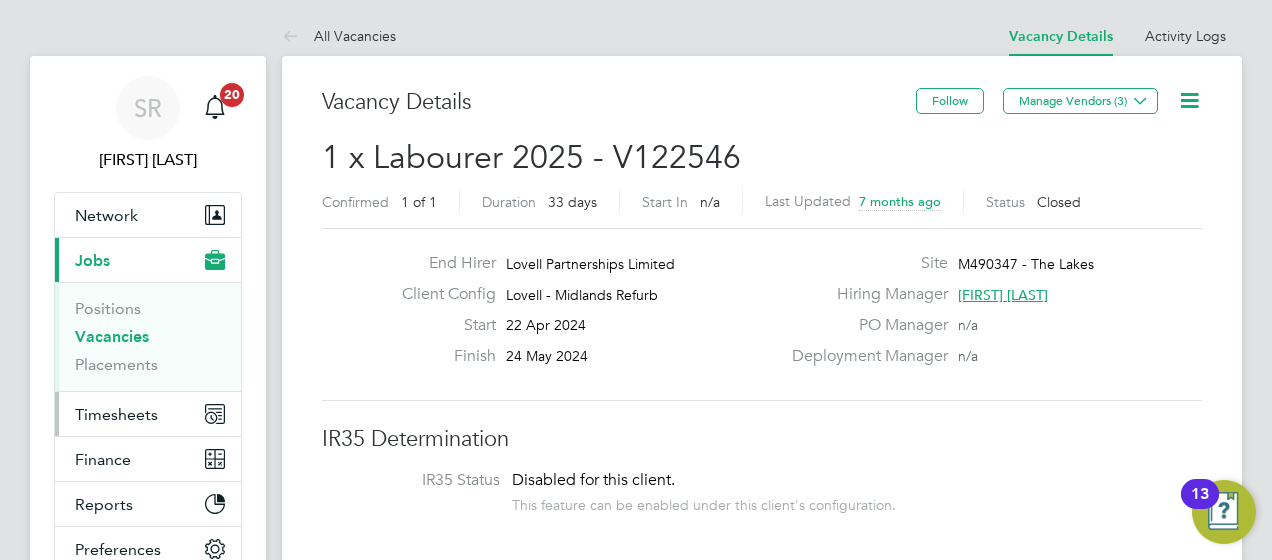 click on "Timesheets" at bounding box center (116, 414) 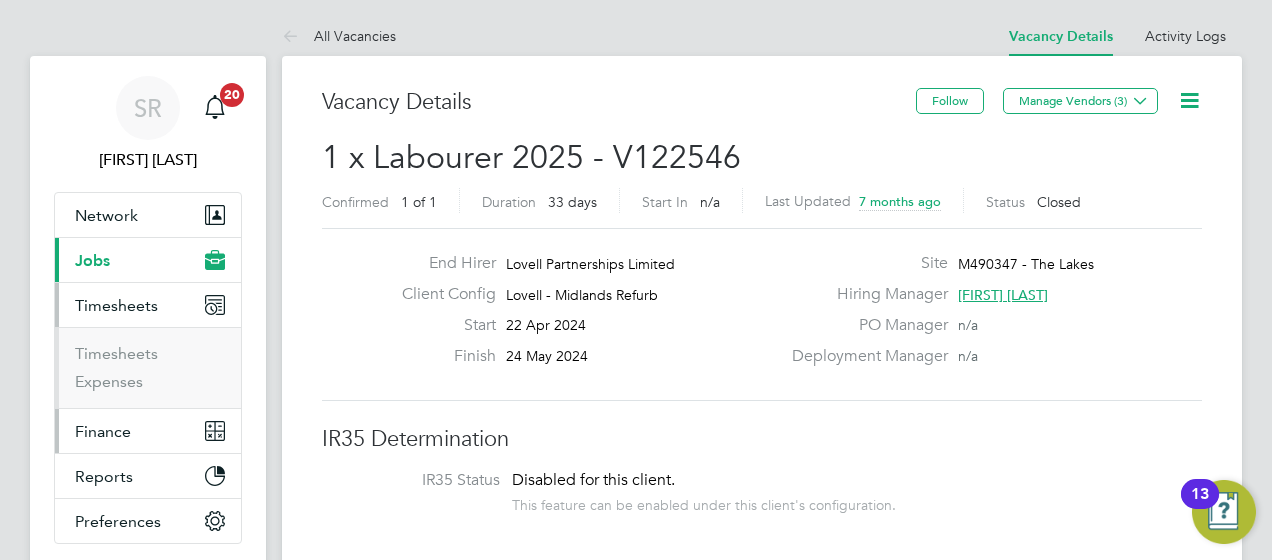click on "Network
Team Members   Businesses   Sites   Workers   Contacts   Current page:   Jobs
Positions   Vacancies   Placements   Timesheets
Timesheets   Expenses   Finance
Invoices & Credit Notes   Statements   Payments   Reports
Margin Report   Report Downloads   Preferences
My Business   Branding   Doc. Requirements   VMS Configurations   Notifications   Activity Logs" at bounding box center (148, 368) 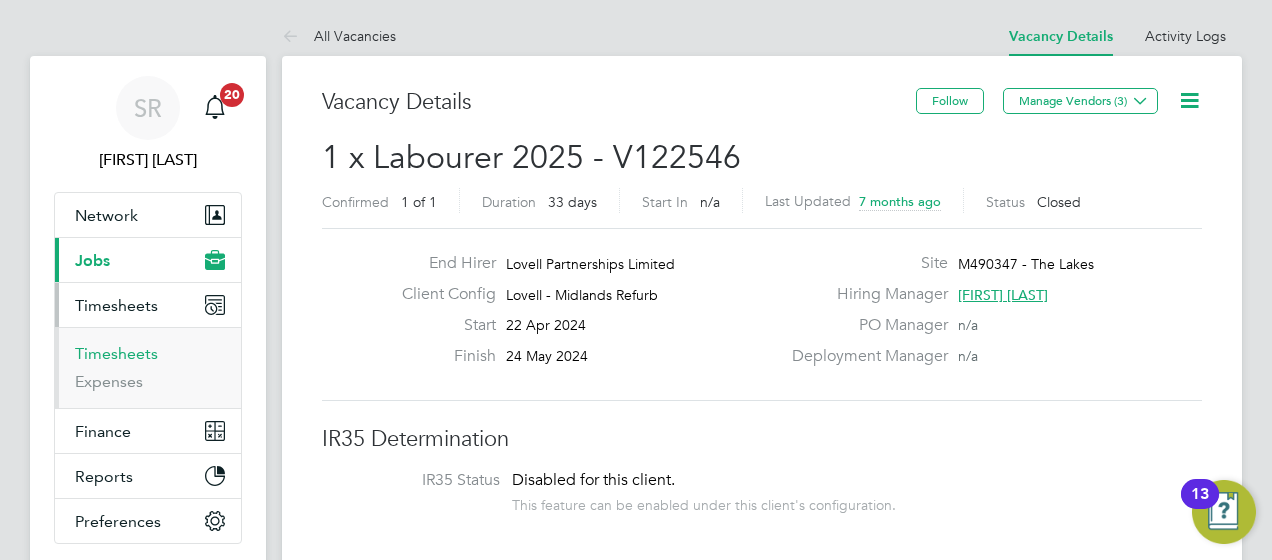 click on "Timesheets" at bounding box center (116, 353) 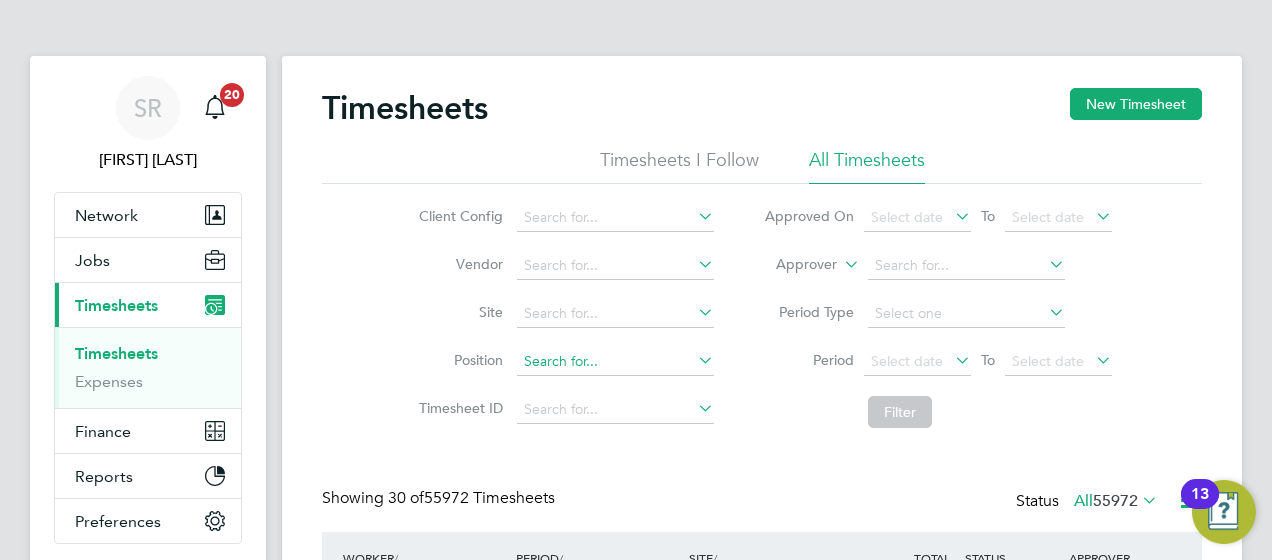 scroll, scrollTop: 10, scrollLeft: 10, axis: both 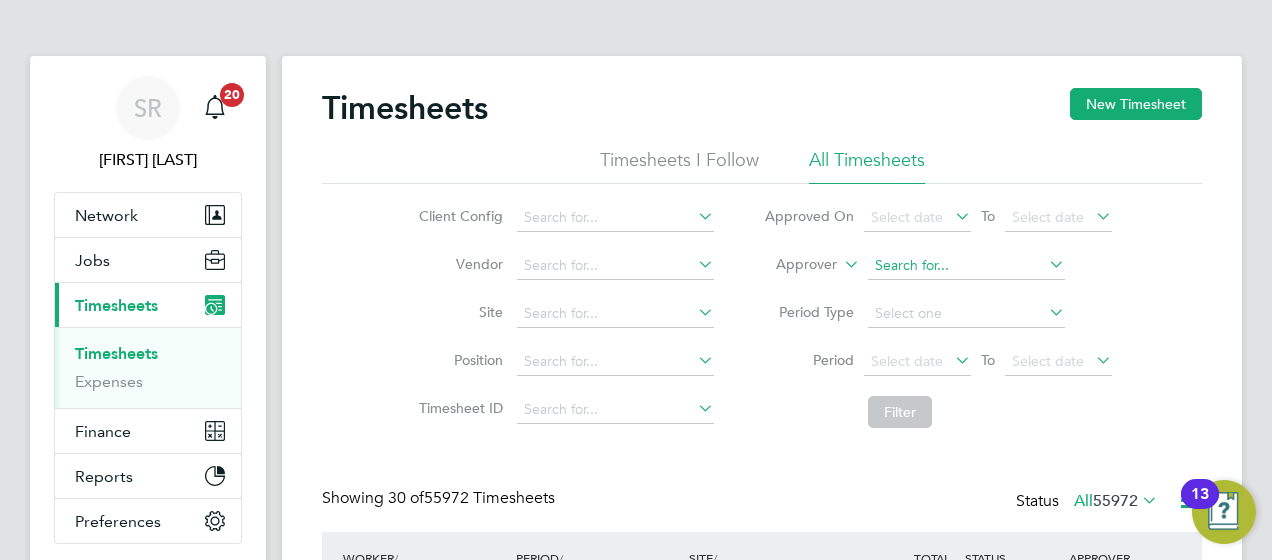 click 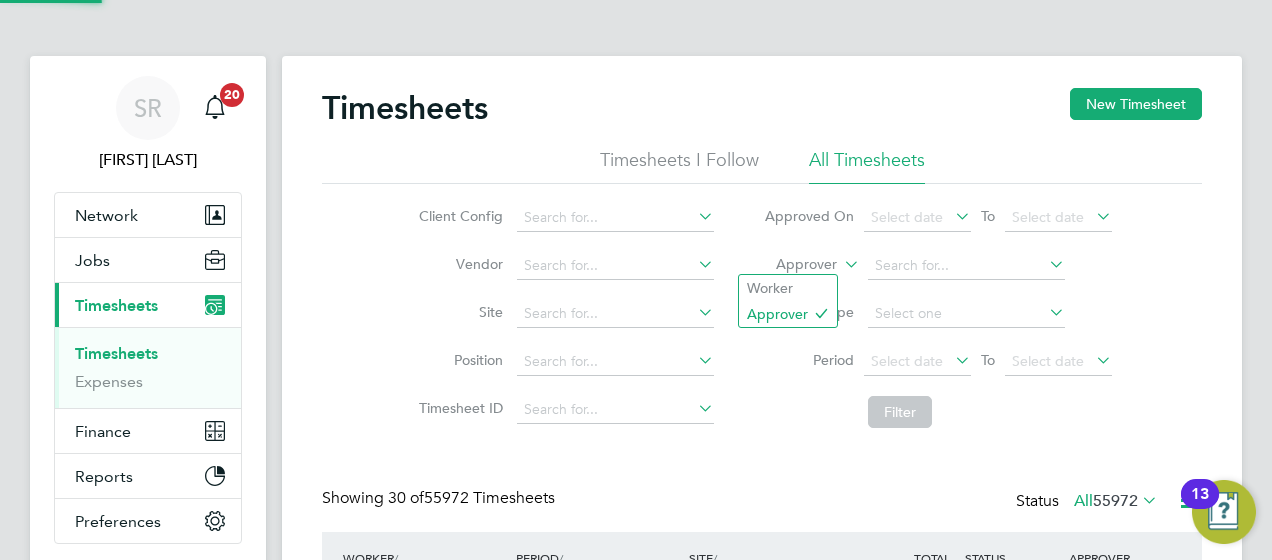 click 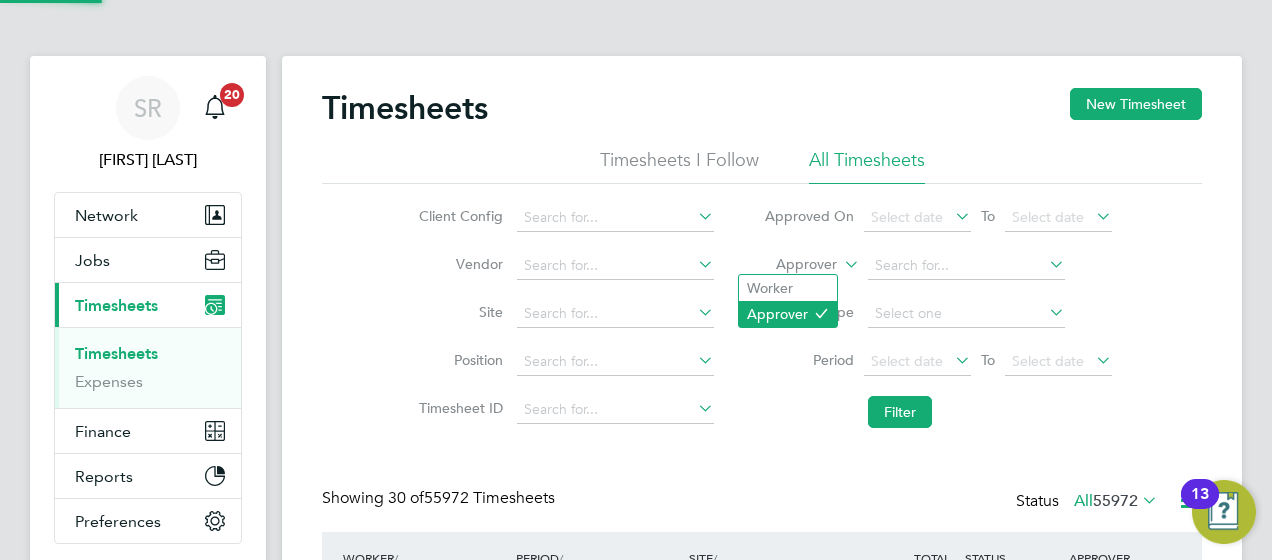 click on "Approver" 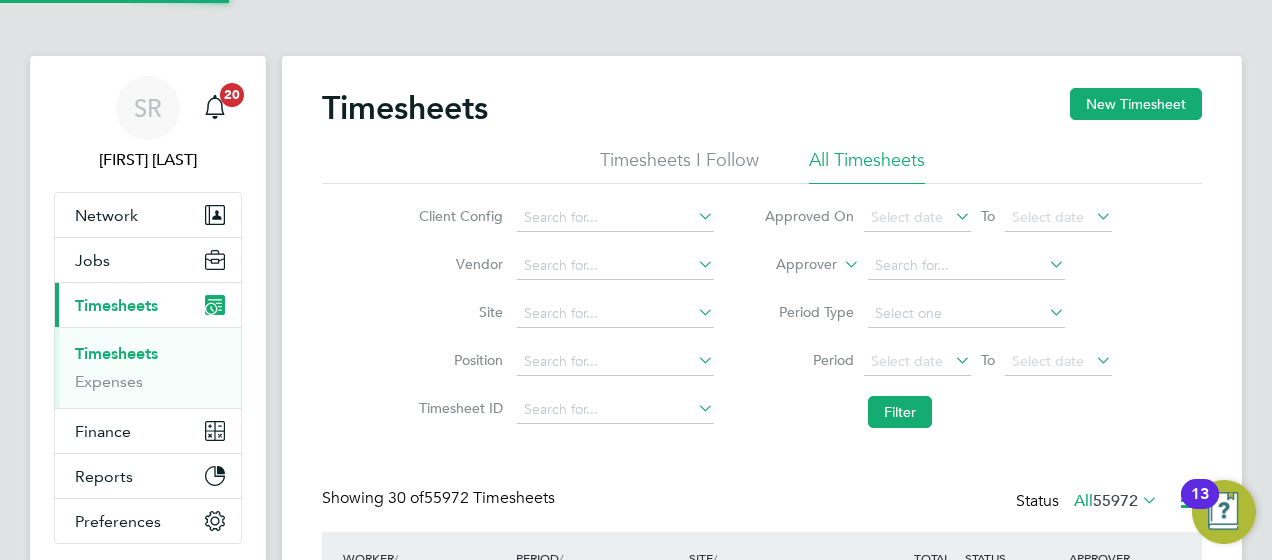 click on "Approver" 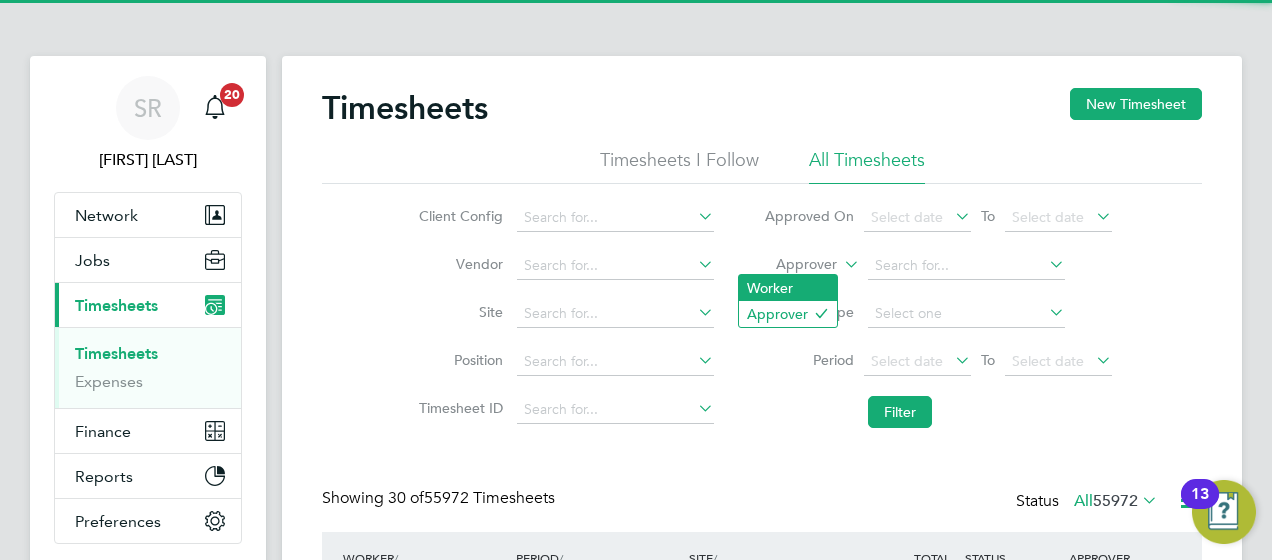 click on "Worker" 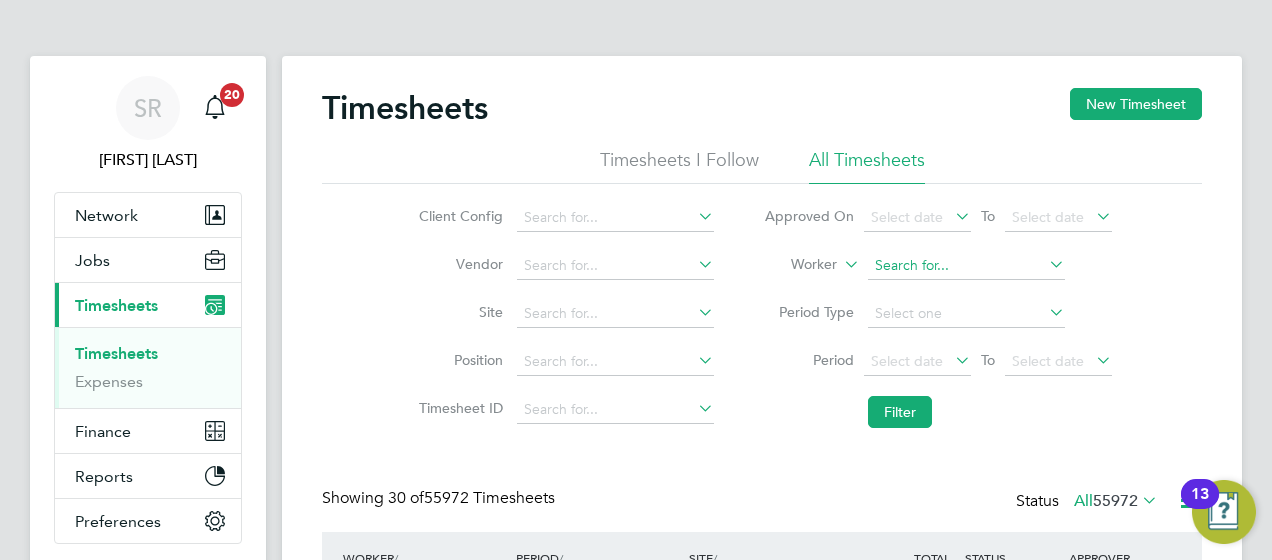 click 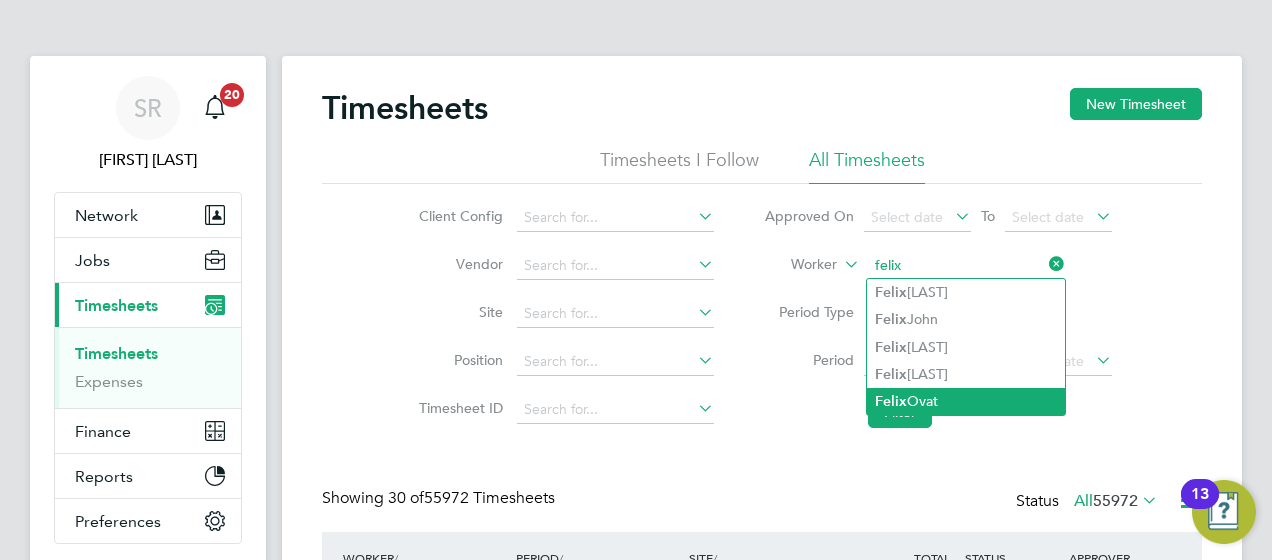 click on "Felix  Ovat" 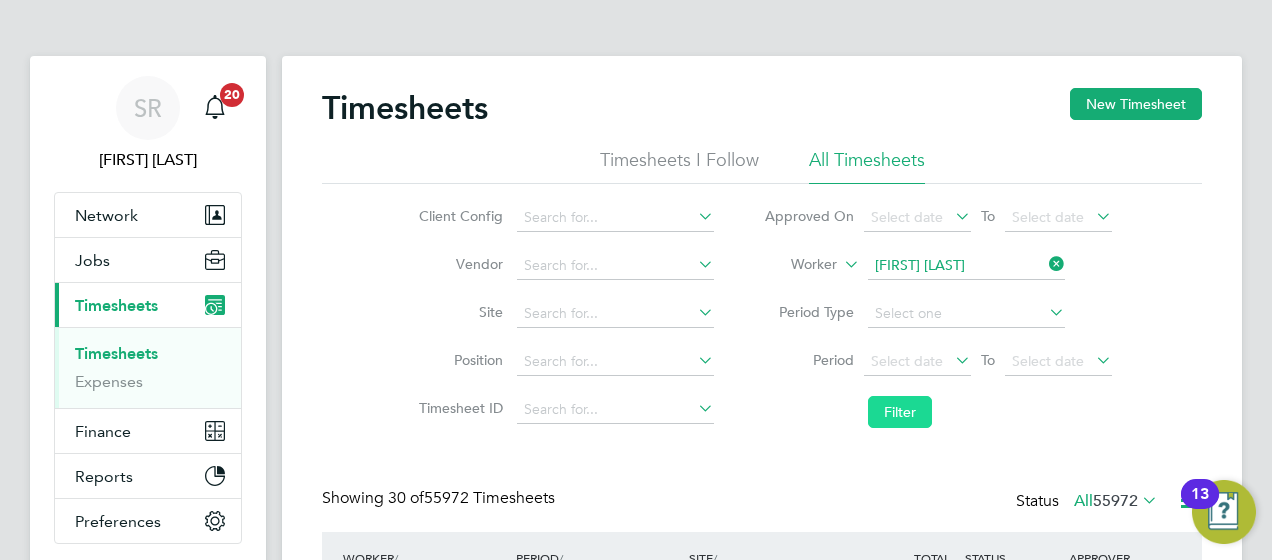 click on "Filter" 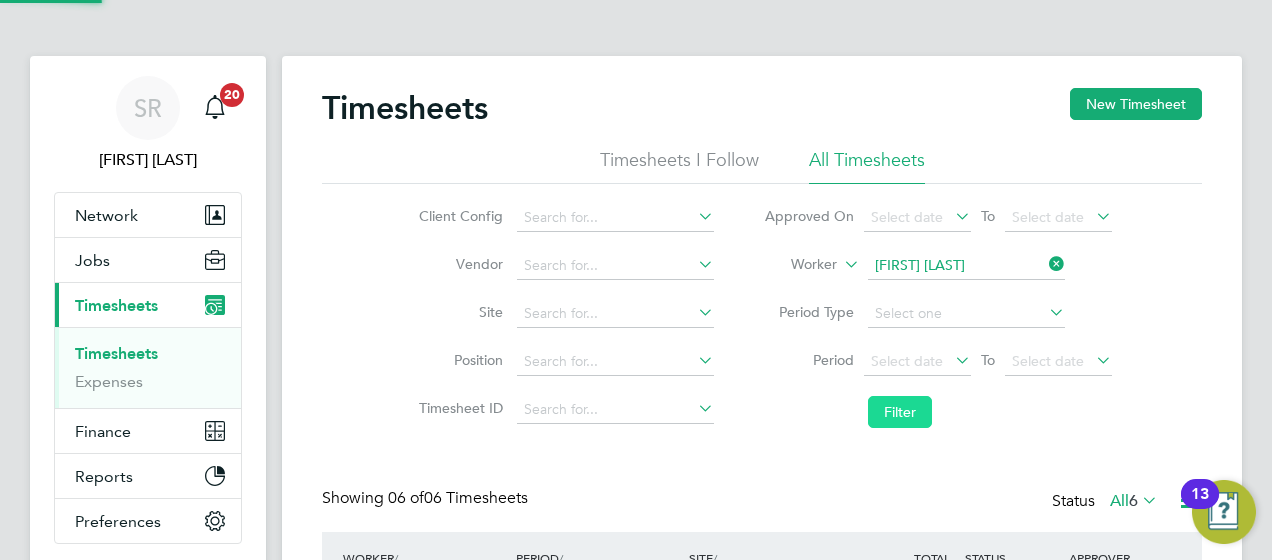 scroll, scrollTop: 10, scrollLeft: 10, axis: both 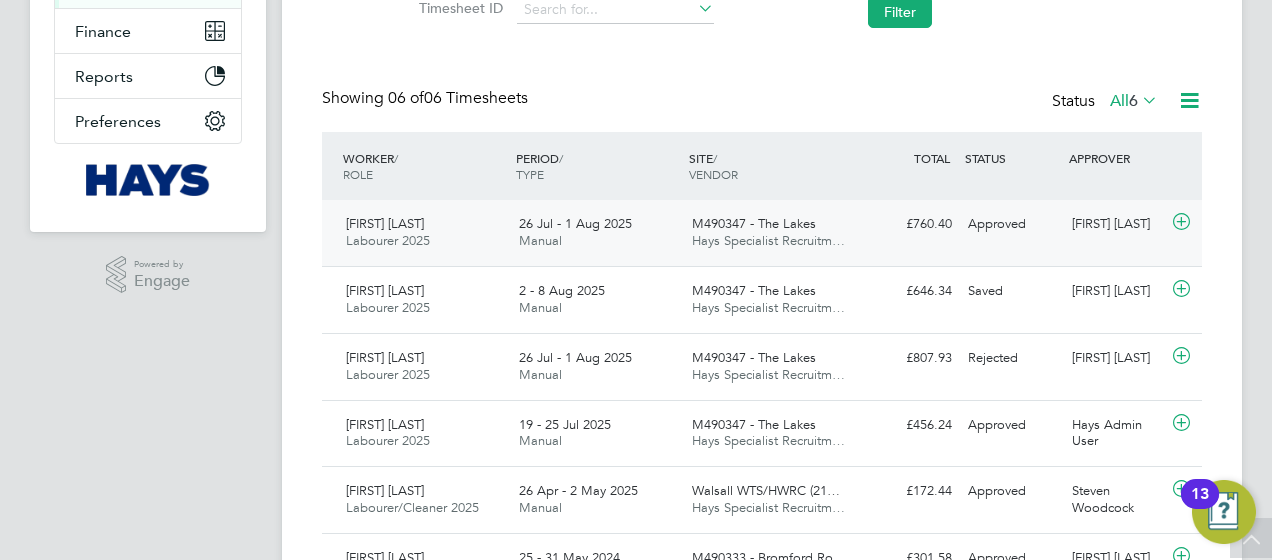 click 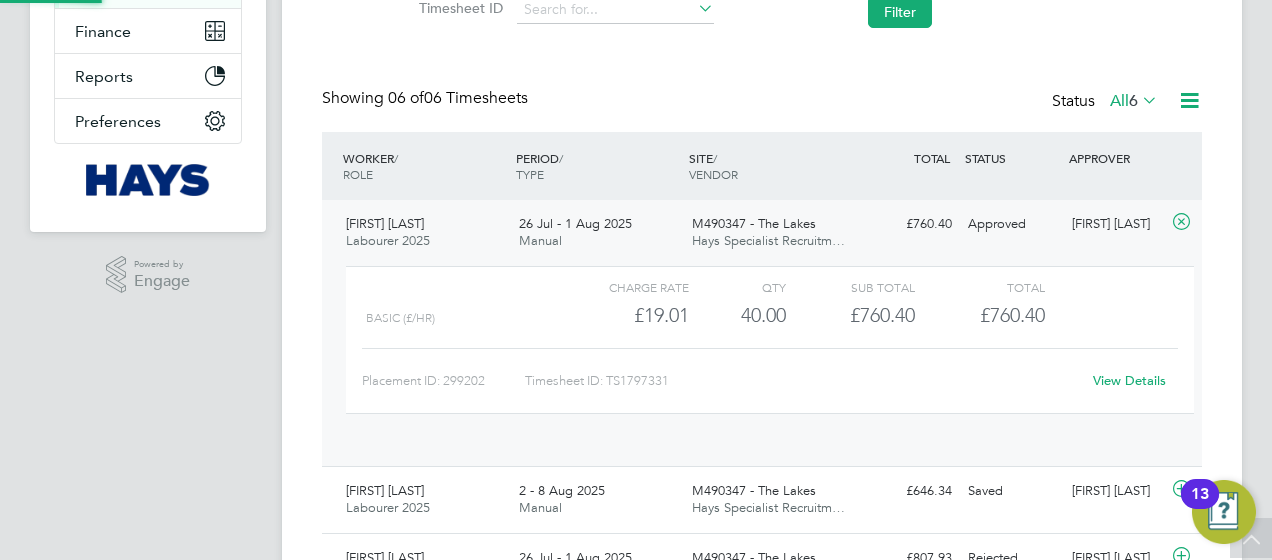 scroll, scrollTop: 10, scrollLeft: 10, axis: both 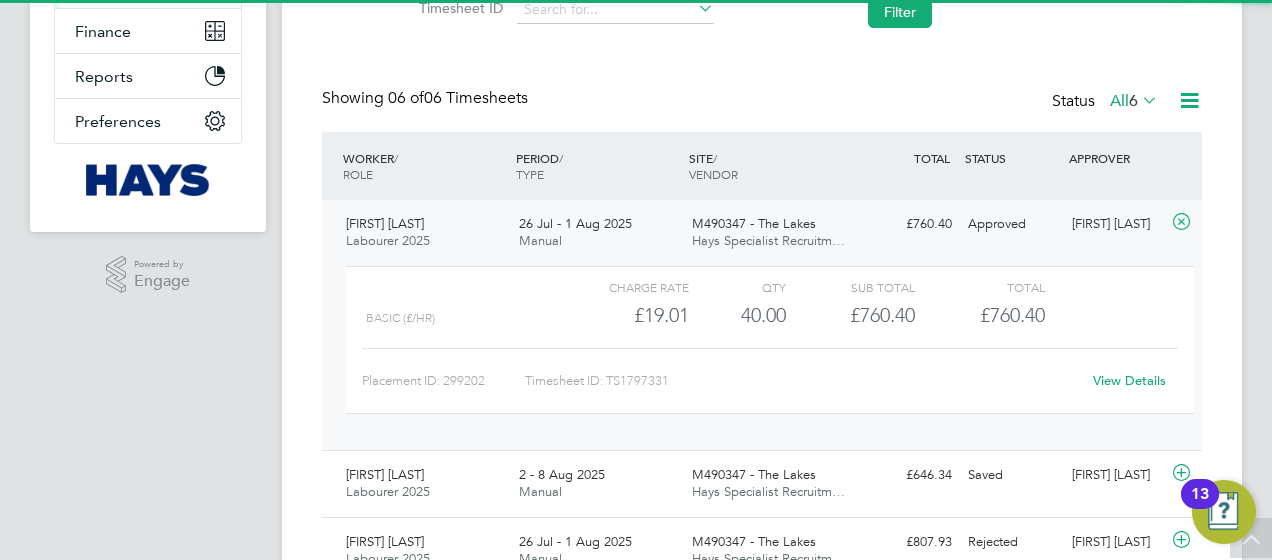 click on "View Details" 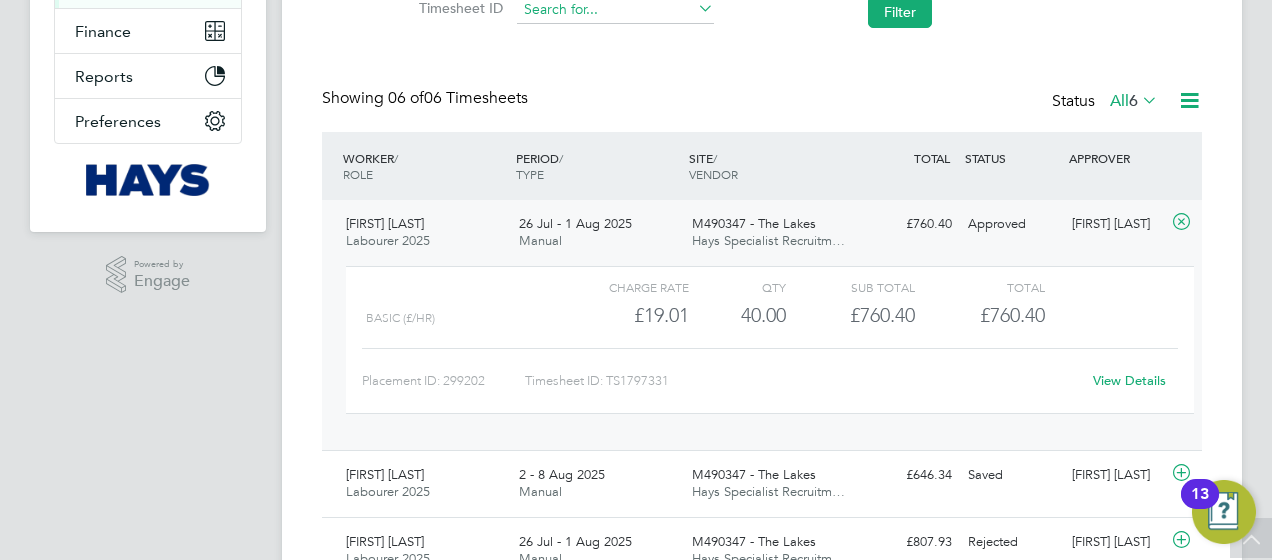 drag, startPoint x: 1128, startPoint y: 372, endPoint x: 698, endPoint y: 22, distance: 554.43665 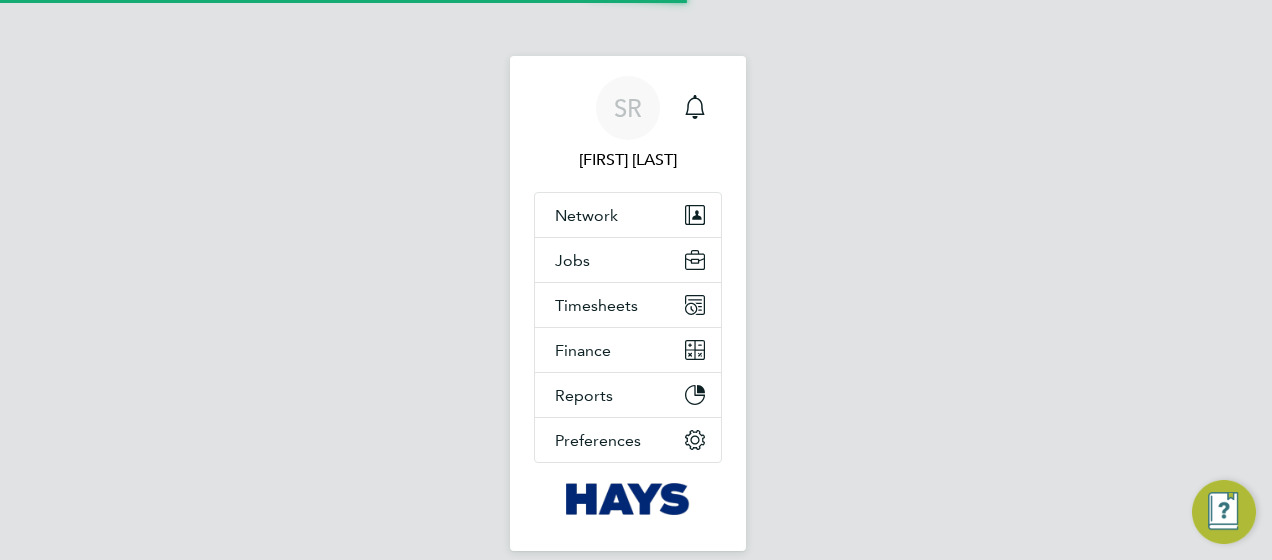scroll, scrollTop: 0, scrollLeft: 0, axis: both 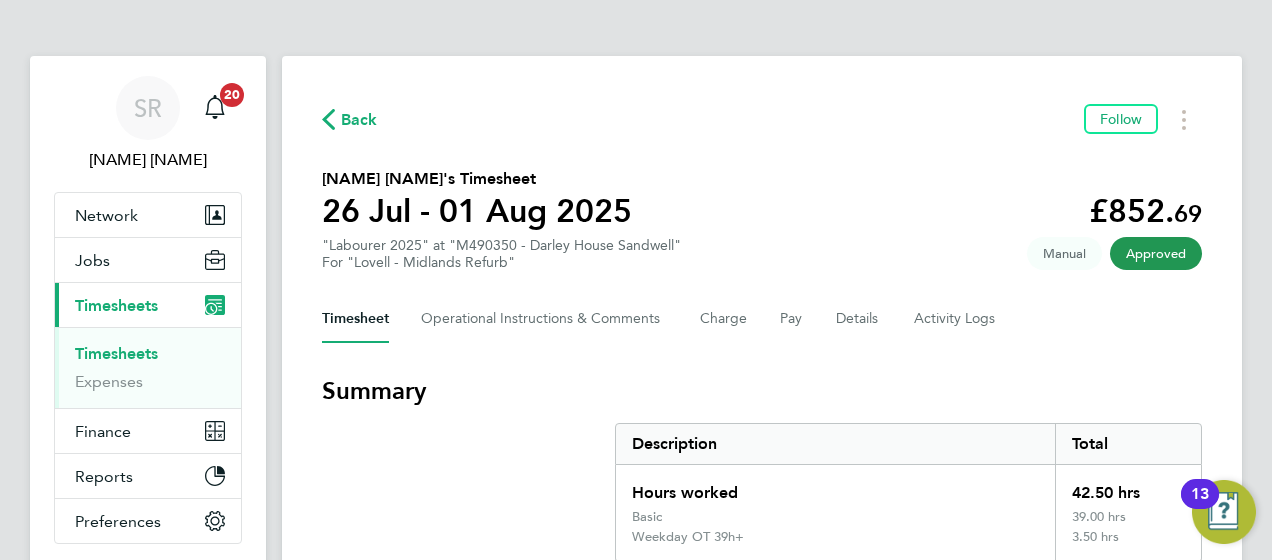 click on "Timesheets" at bounding box center (116, 353) 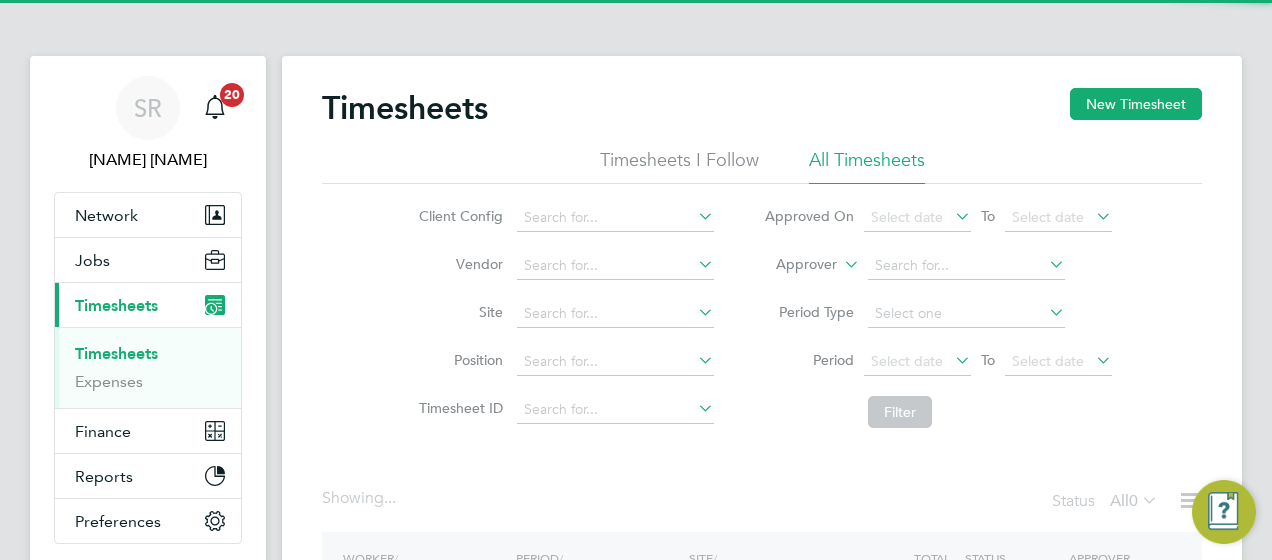 click on "Approver" 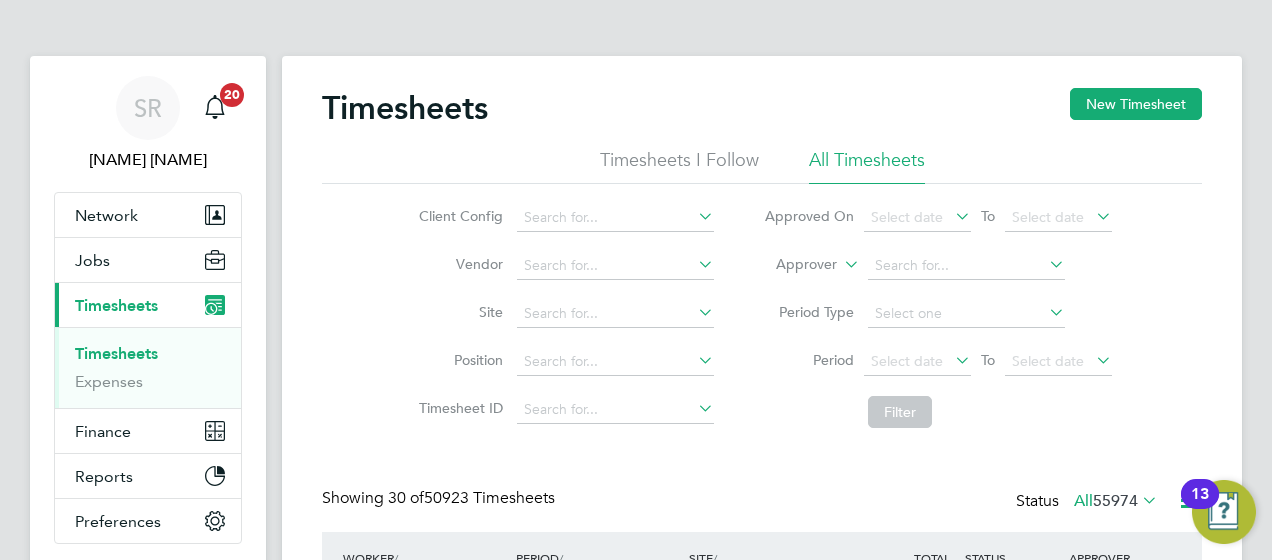 scroll, scrollTop: 10, scrollLeft: 10, axis: both 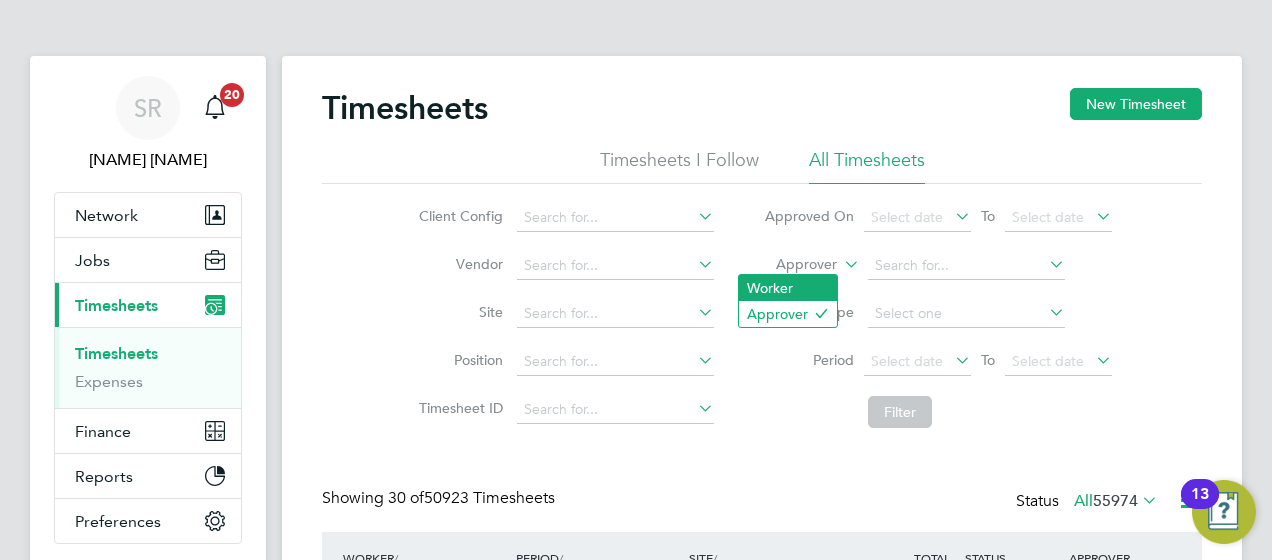 click on "Worker" 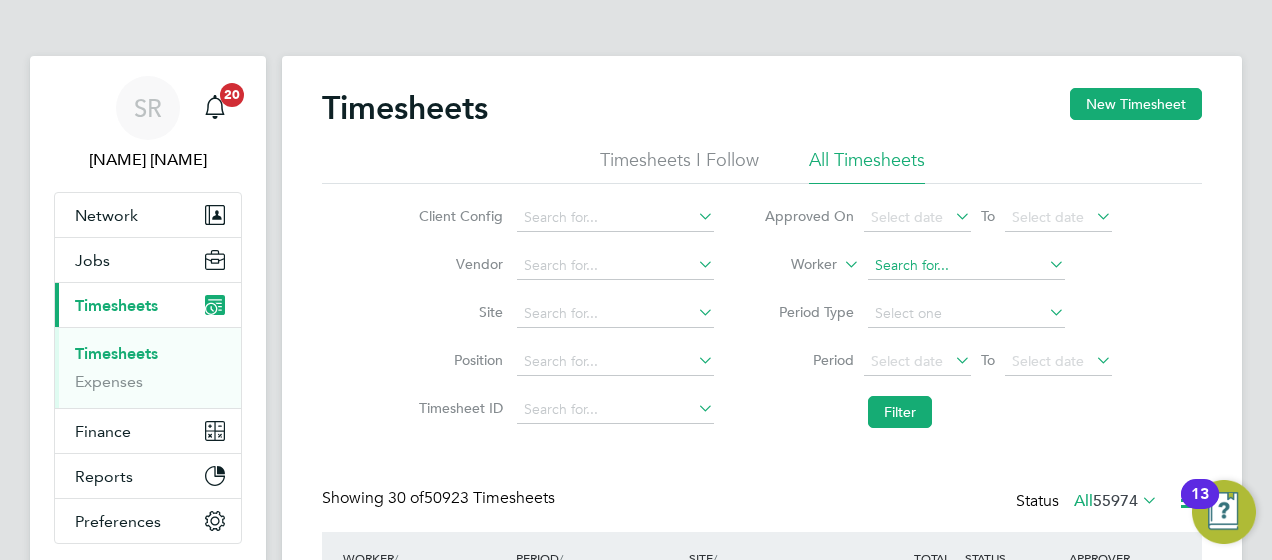 click 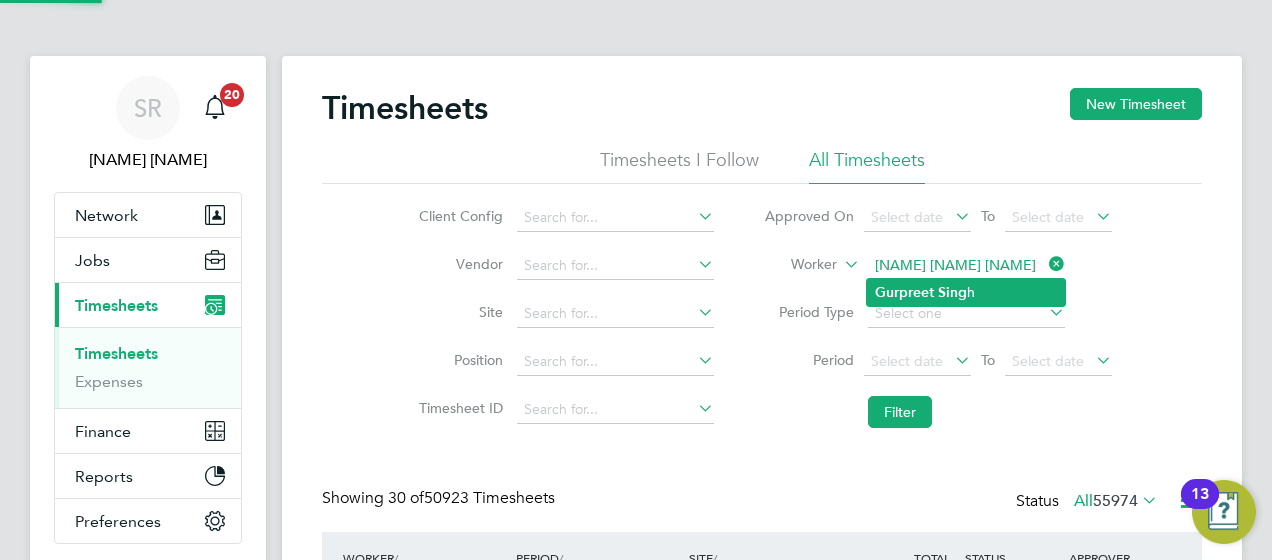 click on "Sing" 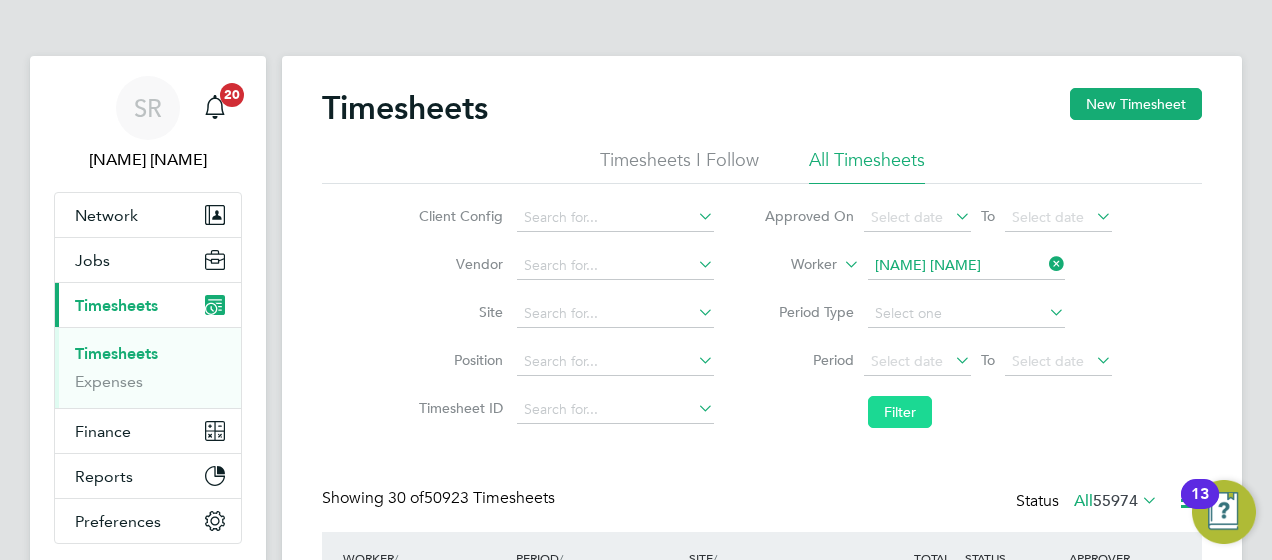 click on "Filter" 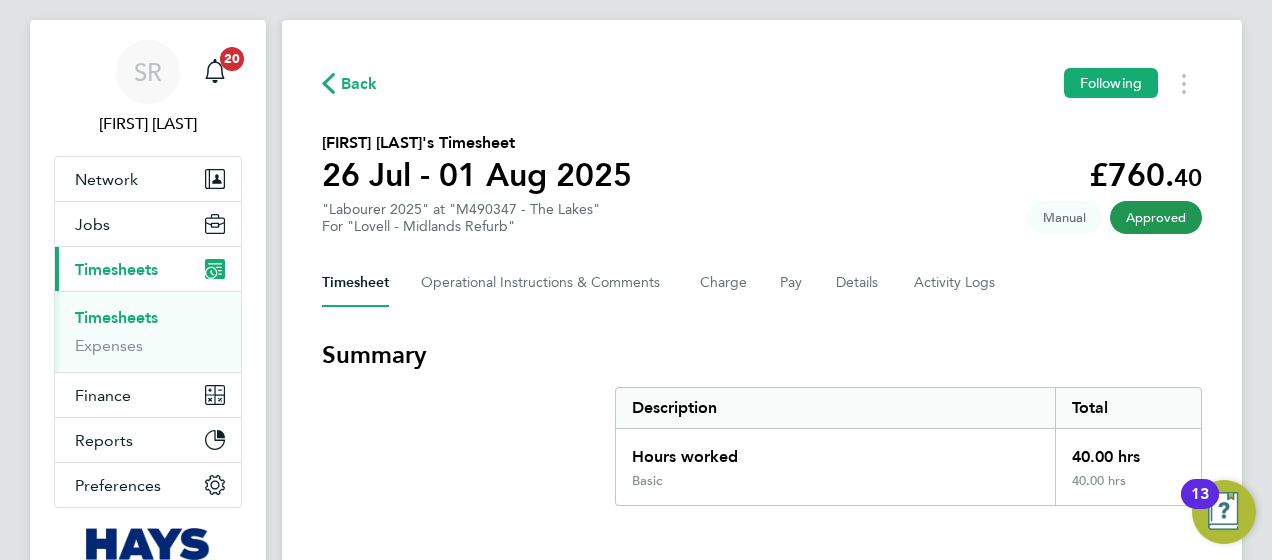 scroll, scrollTop: 0, scrollLeft: 0, axis: both 